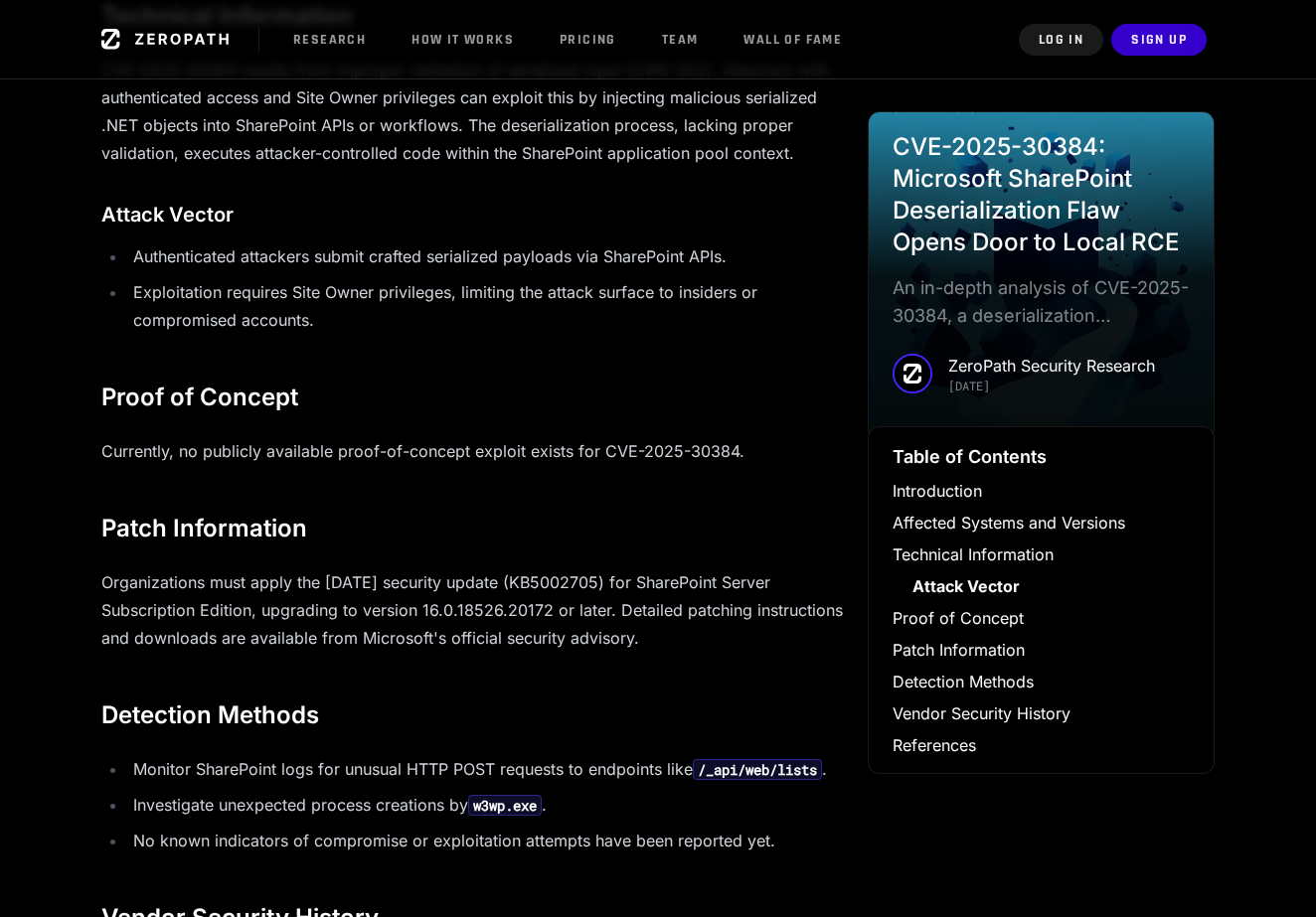 scroll, scrollTop: 1645, scrollLeft: 0, axis: vertical 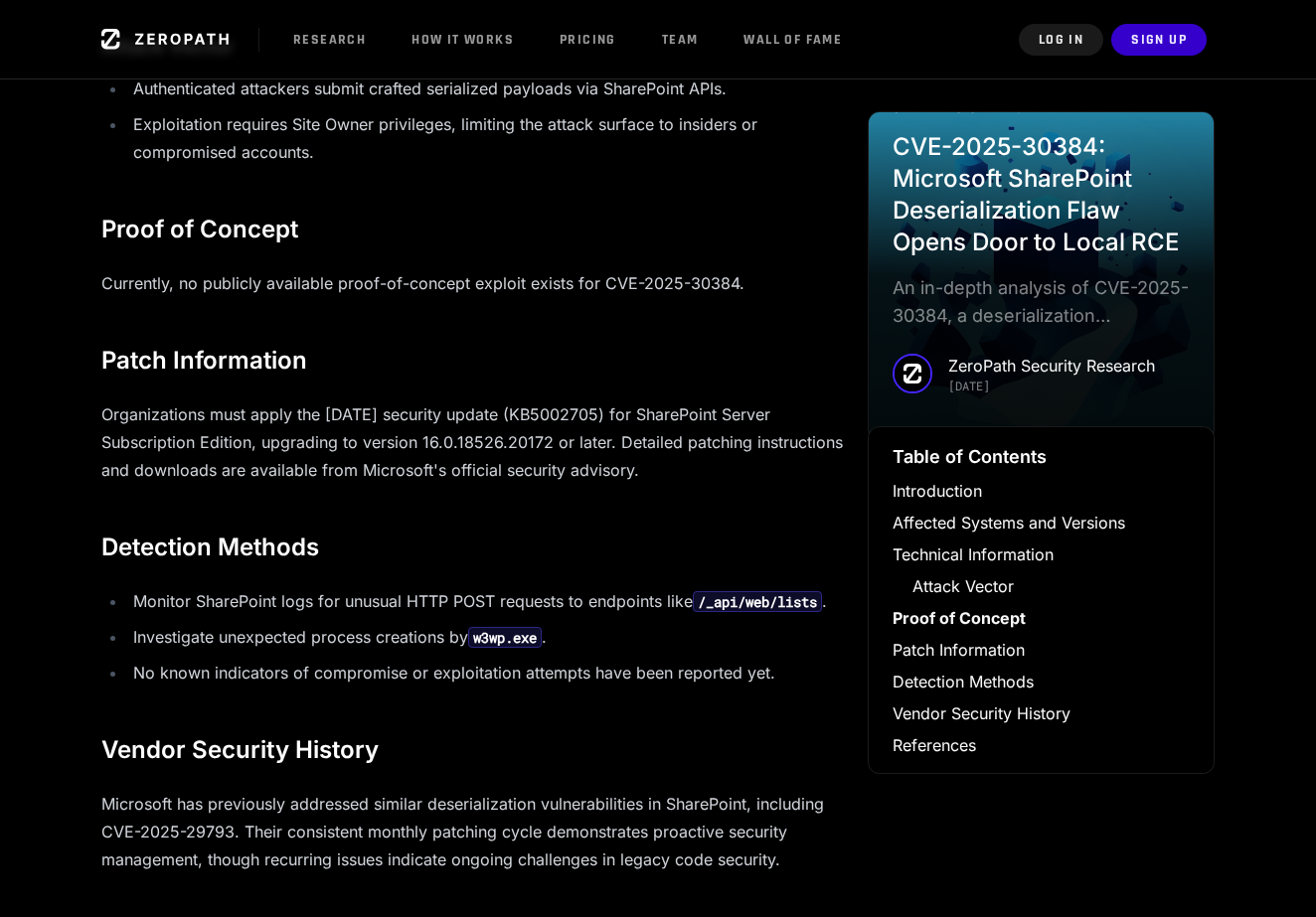 click on "CVE-2025-30384: Microsoft SharePoint Deserialization Flaw Opens Door to Local RCE Introduction Deserialization vulnerabilities continue to plague enterprise software, and Microsoft's SharePoint is no exception. CVE-2025-30384, recently disclosed, highlights the persistent risks associated with improper handling of serialized data. This flaw allows authenticated attackers to execute arbitrary code locally, posing significant threats to organizational security.
Affected Systems and Versions
SharePoint Server Subscription Edition (versions prior to 16.0.18526.20172)
SharePoint Server 2019 and 2016 Enterprise Edition
Technical Information
Attack Vector
Authenticated attackers submit crafted serialized payloads via SharePoint APIs.
Exploitation requires Site Owner privileges, limiting the attack surface to insiders or compromised accounts.
Proof of Concept Currently, no publicly available proof-of-concept exploit exists for CVE-2025-30384.
Patch Information
Detection Methods
.
w3wp.exe" at bounding box center [472, 235] 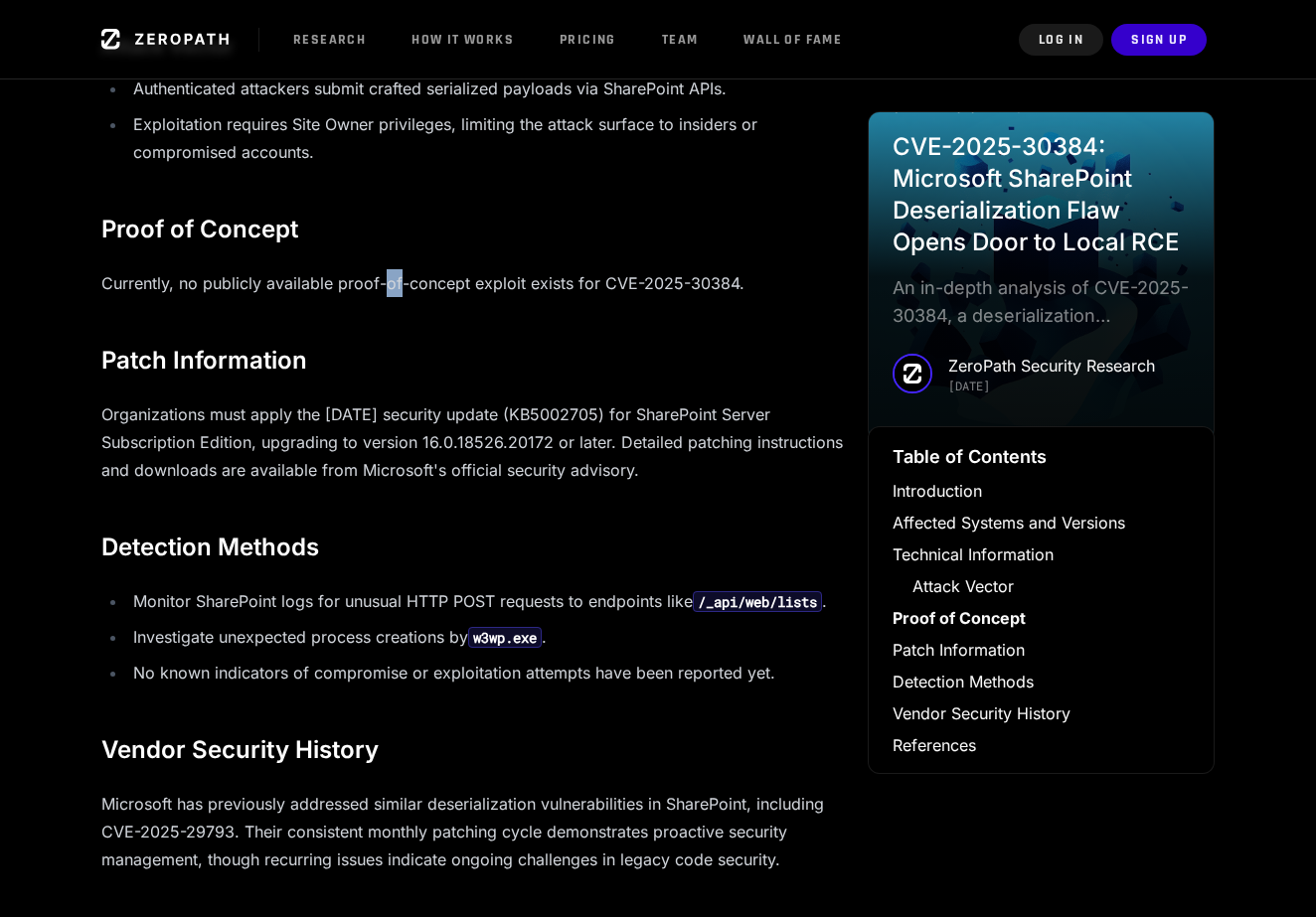 click on "Currently, no publicly available proof-of-concept exploit exists for CVE-2025-30384." at bounding box center [472, 283] 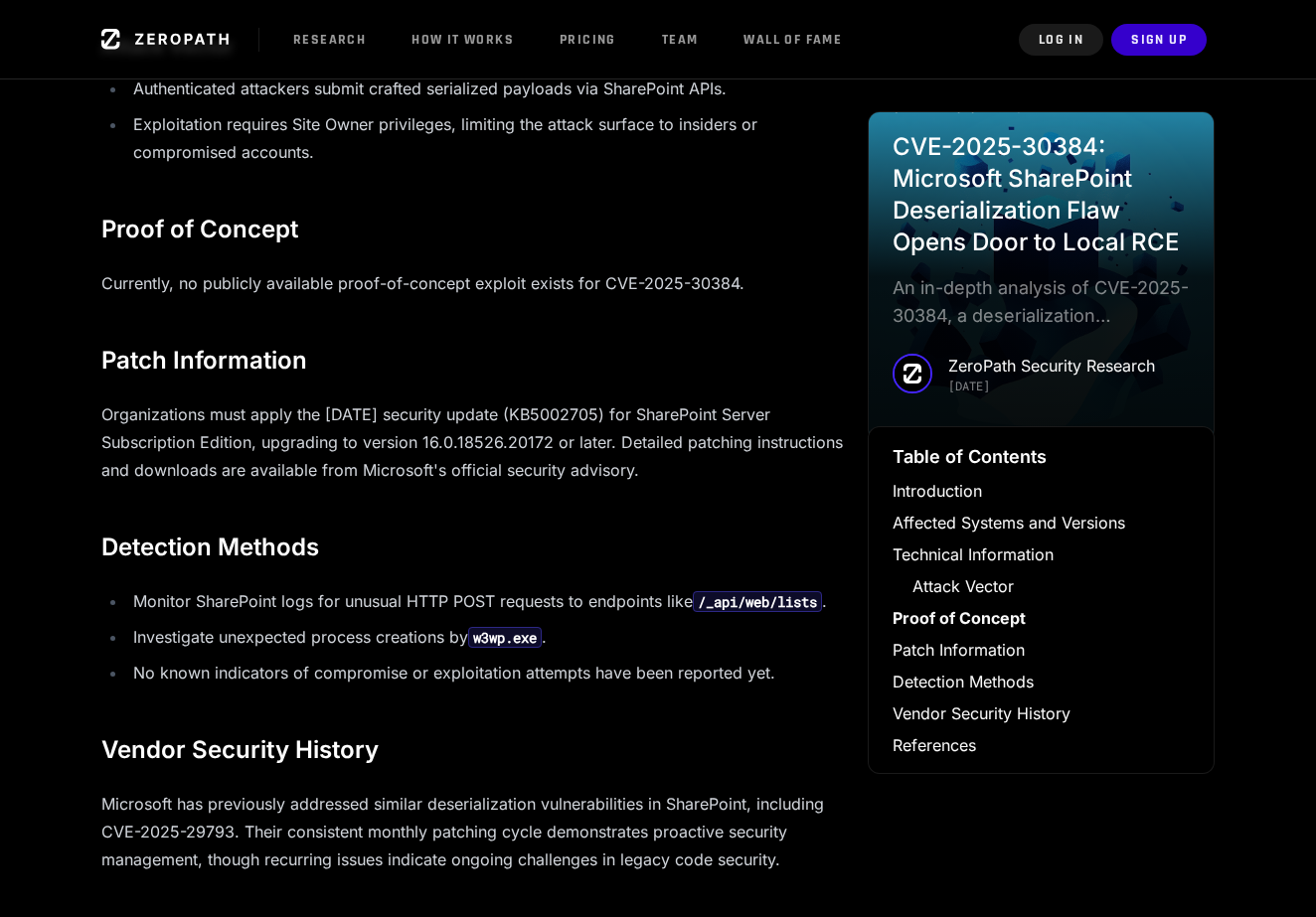 click on "Currently, no publicly available proof-of-concept exploit exists for CVE-2025-30384." at bounding box center [472, 283] 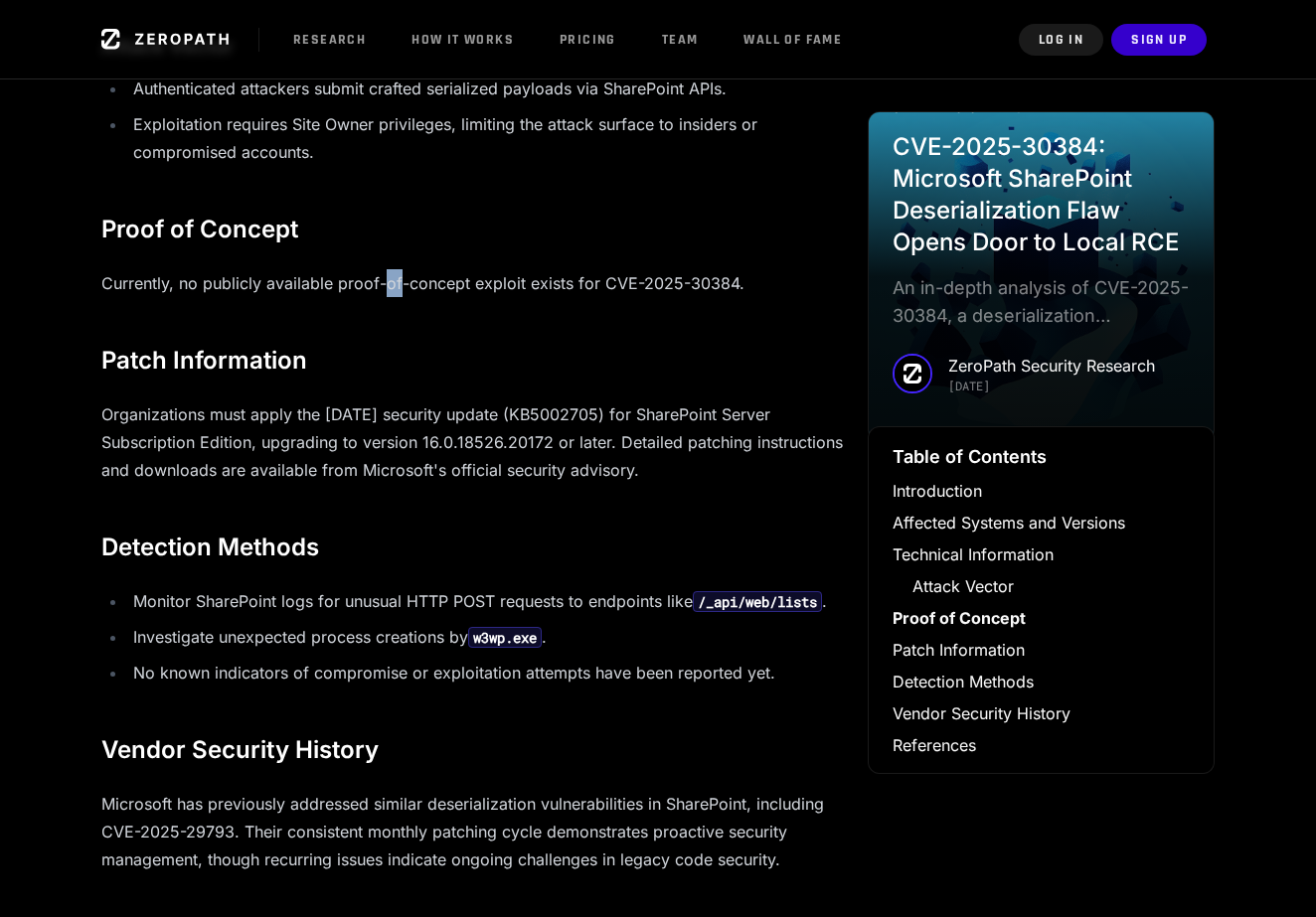 click on "Currently, no publicly available proof-of-concept exploit exists for CVE-2025-30384." at bounding box center (472, 283) 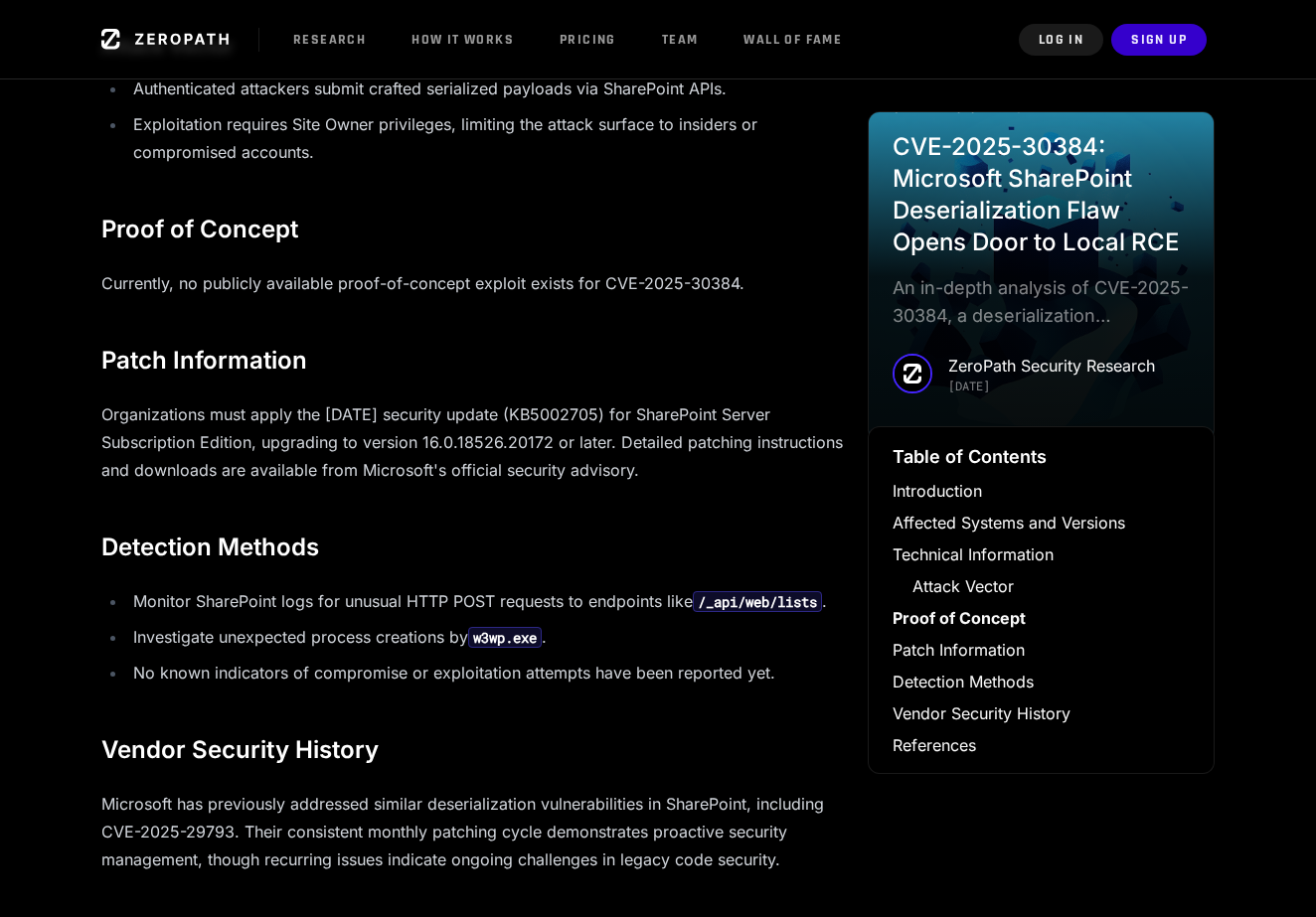 click on "Currently, no publicly available proof-of-concept exploit exists for CVE-2025-30384." at bounding box center [472, 283] 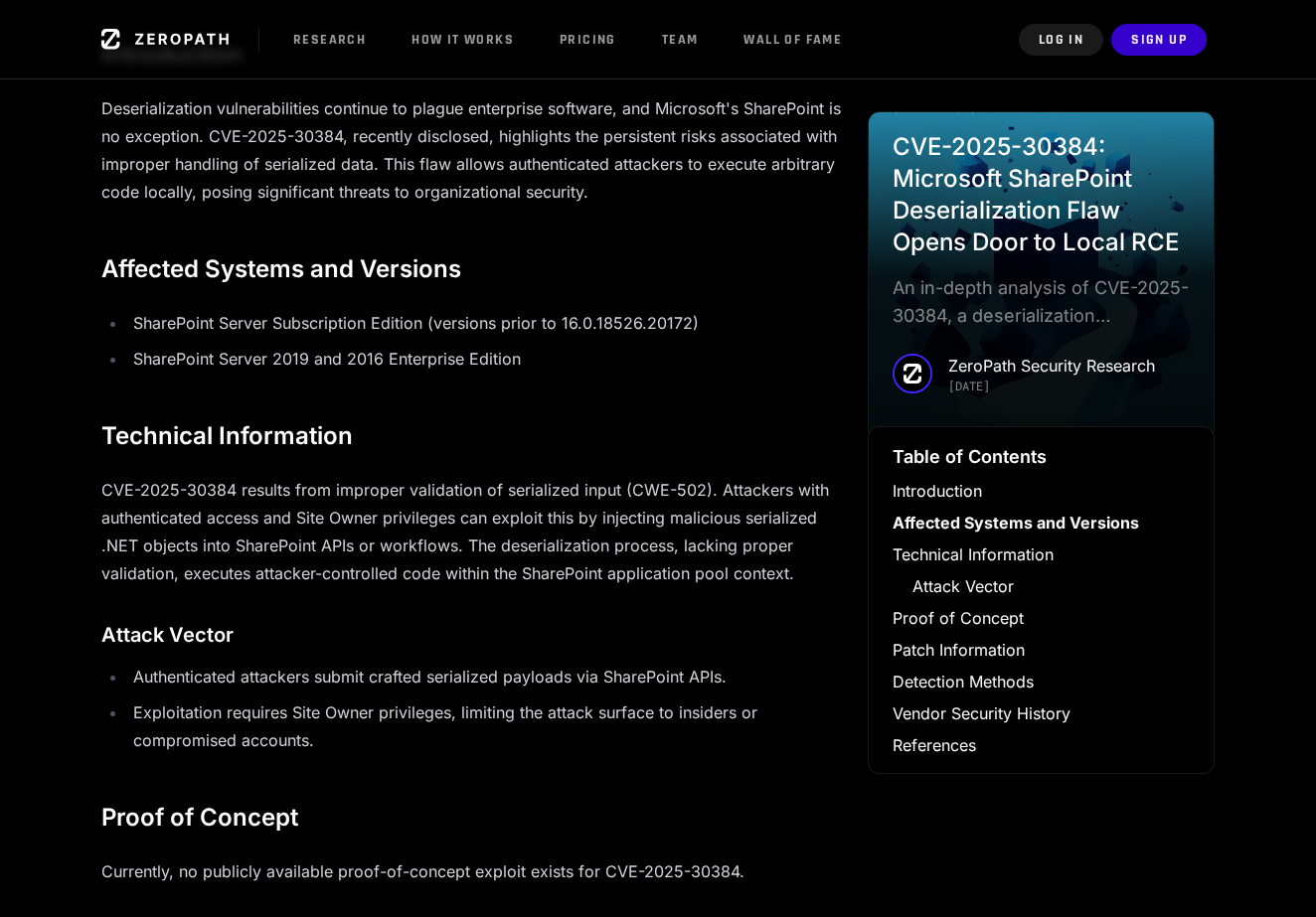 scroll, scrollTop: 1234, scrollLeft: 0, axis: vertical 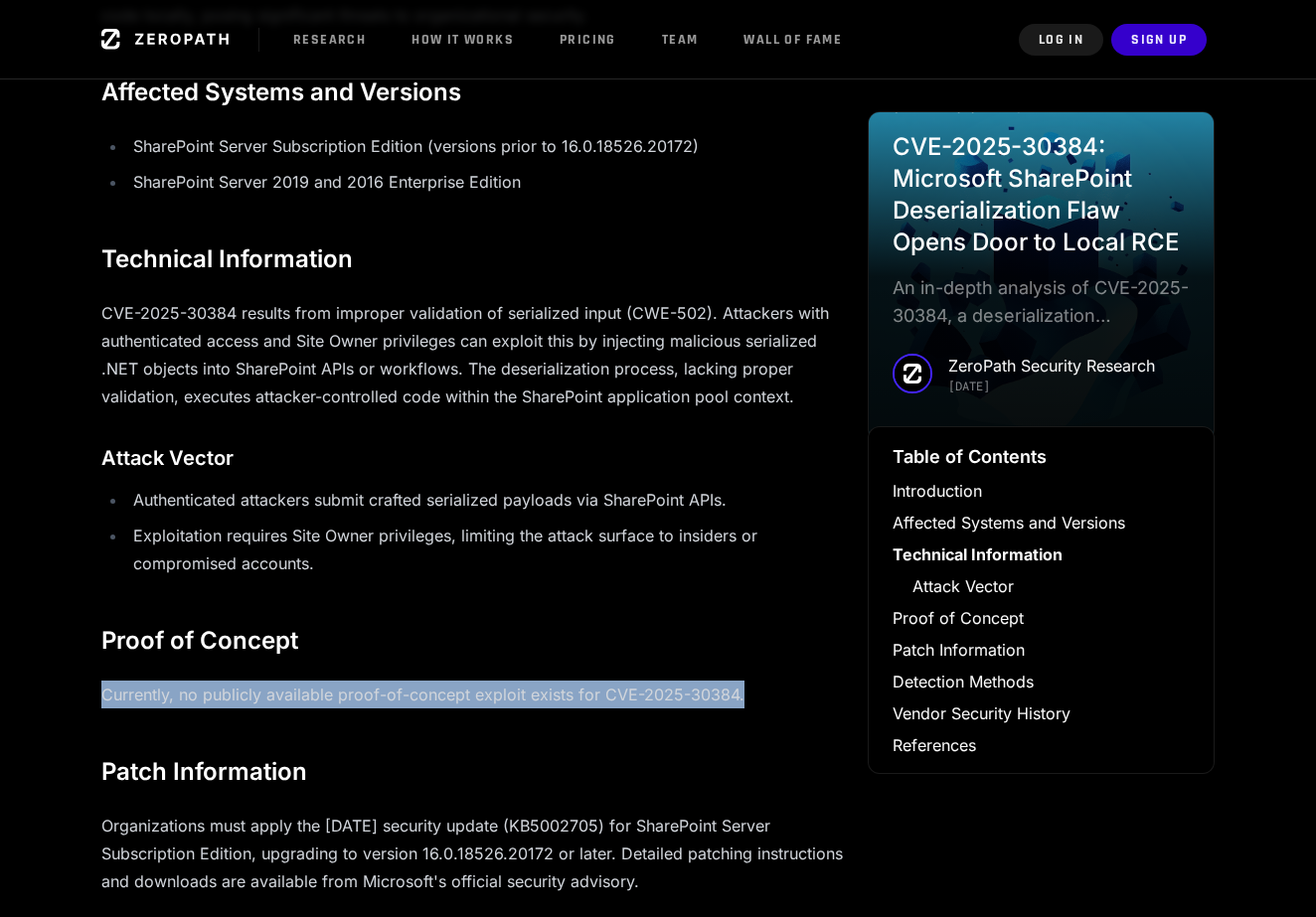drag, startPoint x: 745, startPoint y: 691, endPoint x: 631, endPoint y: 671, distance: 115.74109 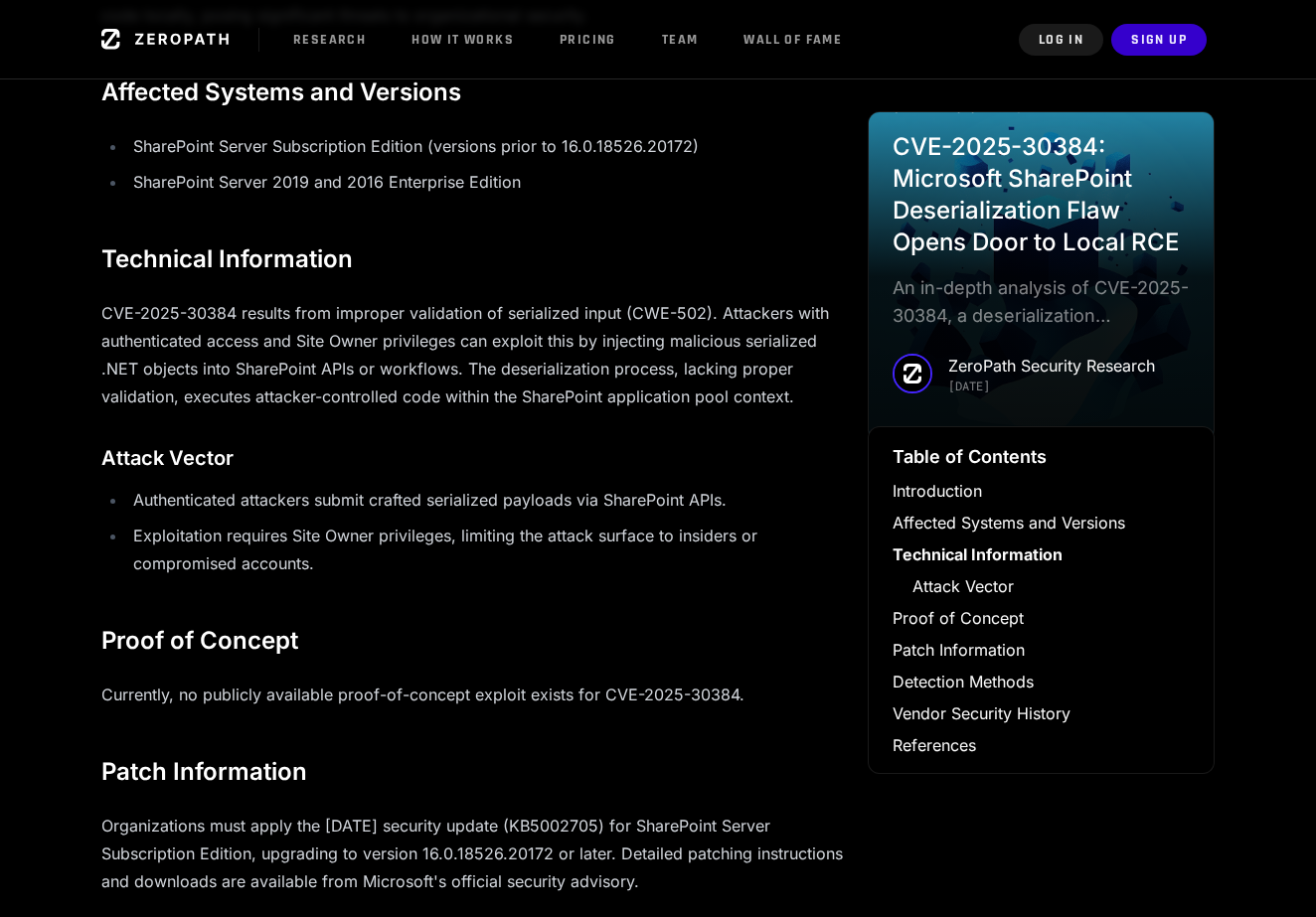 click on "CVE-2025-30384: Microsoft SharePoint Deserialization Flaw Opens Door to Local RCE Introduction Deserialization vulnerabilities continue to plague enterprise software, and Microsoft's SharePoint is no exception. CVE-2025-30384, recently disclosed, highlights the persistent risks associated with improper handling of serialized data. This flaw allows authenticated attackers to execute arbitrary code locally, posing significant threats to organizational security.
Affected Systems and Versions
SharePoint Server Subscription Edition (versions prior to 16.0.18526.20172)
SharePoint Server 2019 and 2016 Enterprise Edition
Technical Information
Attack Vector
Authenticated attackers submit crafted serialized payloads via SharePoint APIs.
Exploitation requires Site Owner privileges, limiting the attack surface to insiders or compromised accounts.
Proof of Concept Currently, no publicly available proof-of-concept exploit exists for CVE-2025-30384.
Patch Information
Detection Methods
.
w3wp.exe" at bounding box center (472, 647) 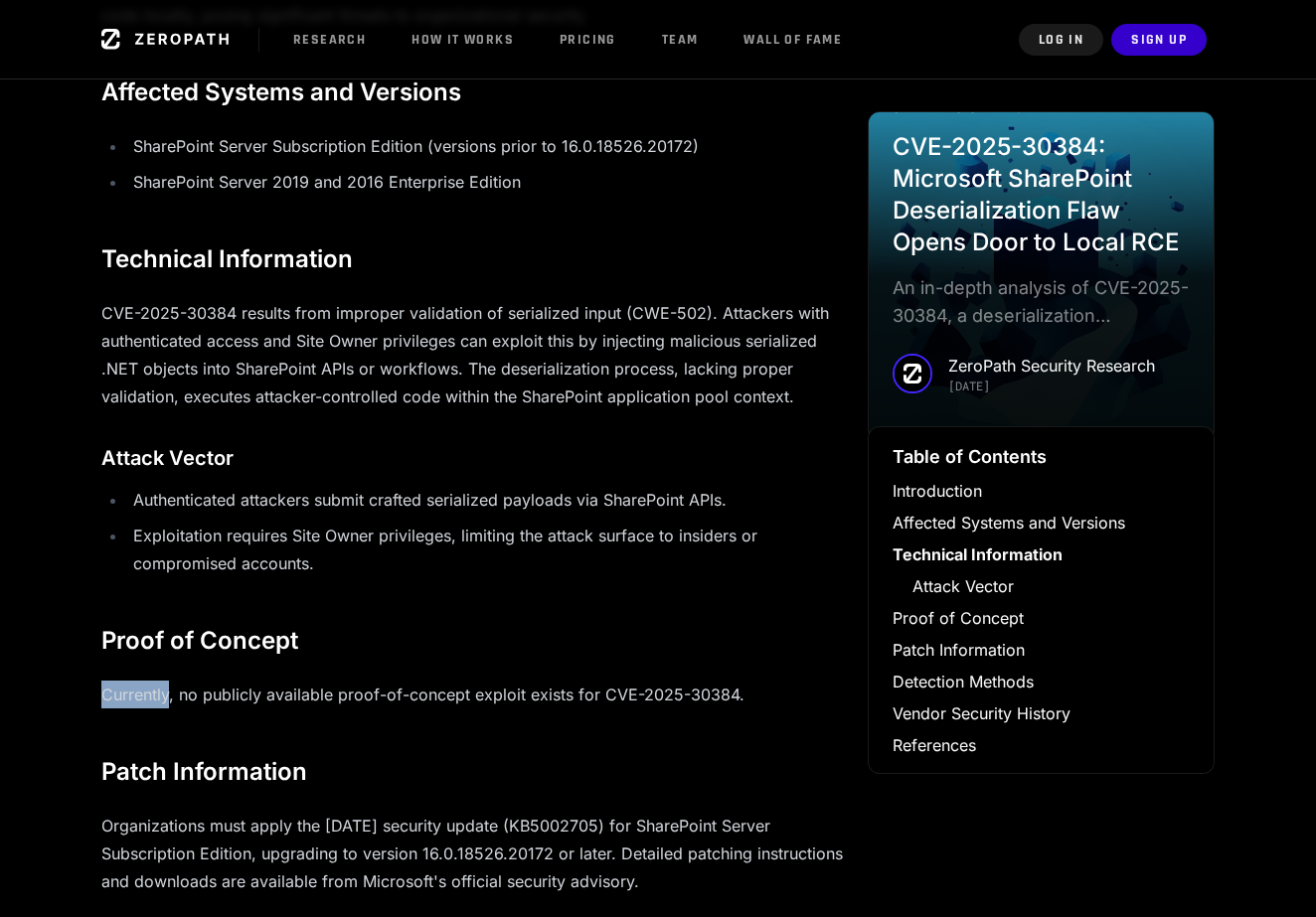 click on "CVE-2025-30384: Microsoft SharePoint Deserialization Flaw Opens Door to Local RCE Introduction Deserialization vulnerabilities continue to plague enterprise software, and Microsoft's SharePoint is no exception. CVE-2025-30384, recently disclosed, highlights the persistent risks associated with improper handling of serialized data. This flaw allows authenticated attackers to execute arbitrary code locally, posing significant threats to organizational security.
Affected Systems and Versions
SharePoint Server Subscription Edition (versions prior to 16.0.18526.20172)
SharePoint Server 2019 and 2016 Enterprise Edition
Technical Information
Attack Vector
Authenticated attackers submit crafted serialized payloads via SharePoint APIs.
Exploitation requires Site Owner privileges, limiting the attack surface to insiders or compromised accounts.
Proof of Concept Currently, no publicly available proof-of-concept exploit exists for CVE-2025-30384.
Patch Information
Detection Methods
.
w3wp.exe" at bounding box center (472, 647) 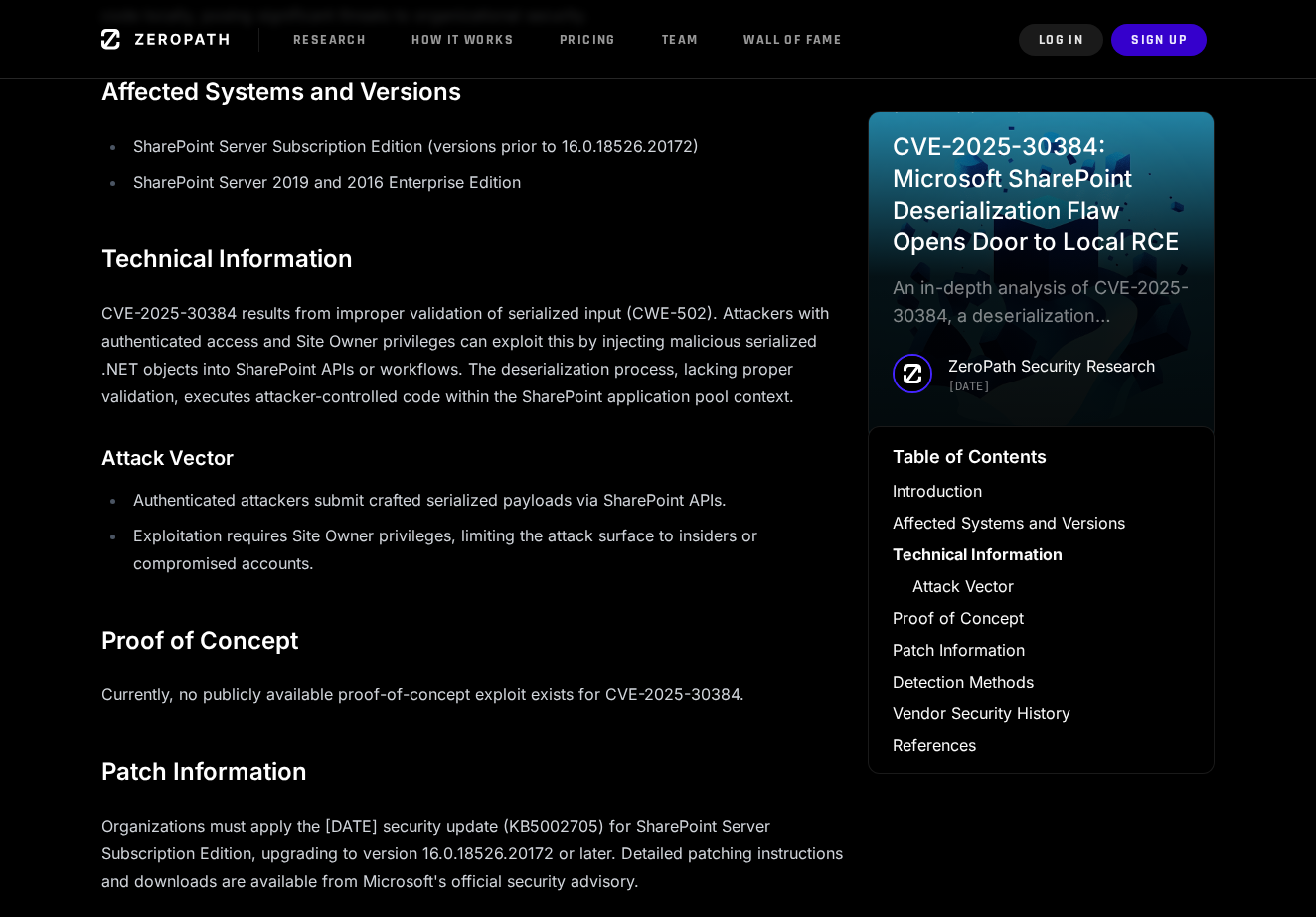 click on "Currently, no publicly available proof-of-concept exploit exists for CVE-2025-30384." at bounding box center (472, 694) 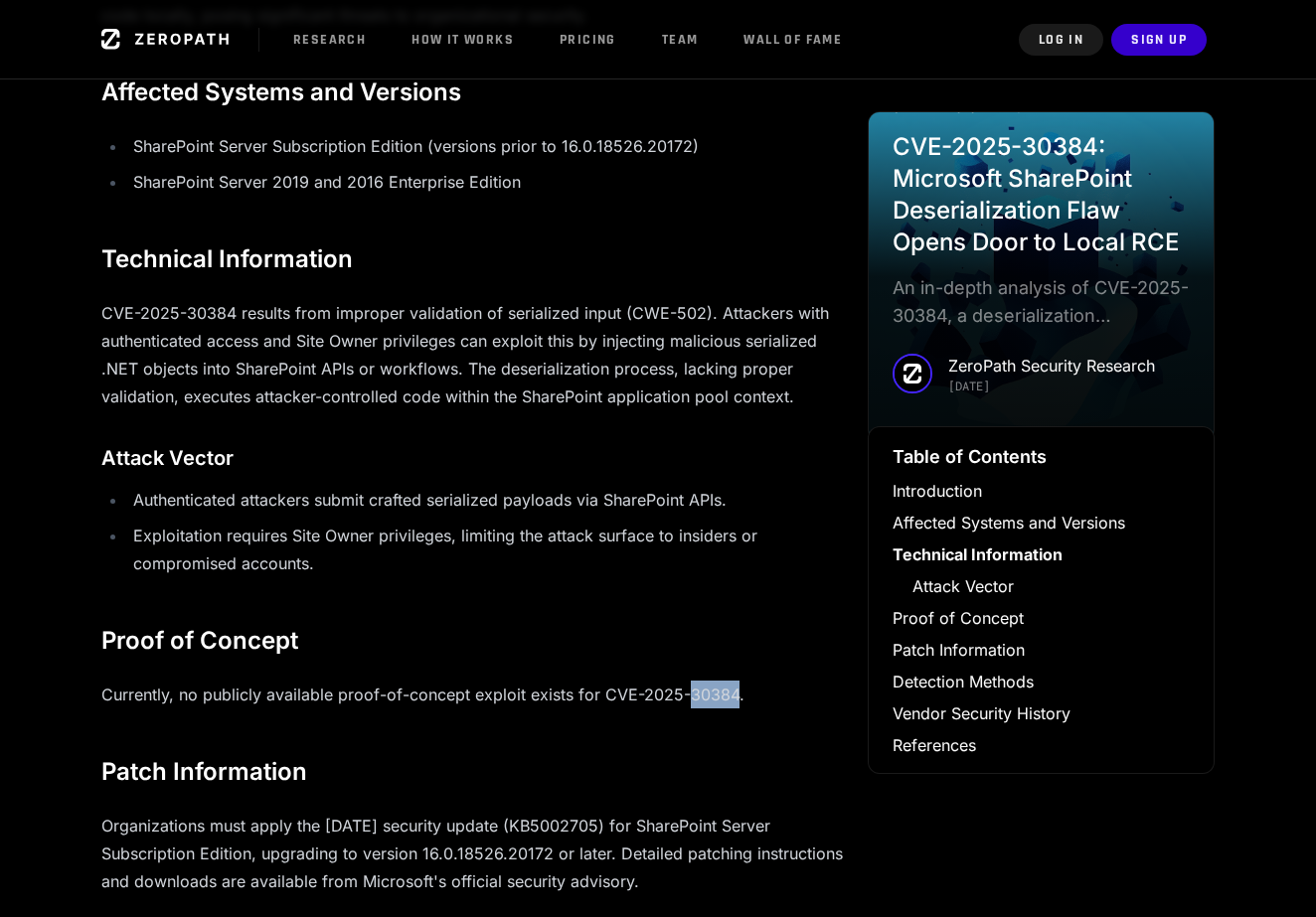 click on "Currently, no publicly available proof-of-concept exploit exists for CVE-2025-30384." at bounding box center [472, 694] 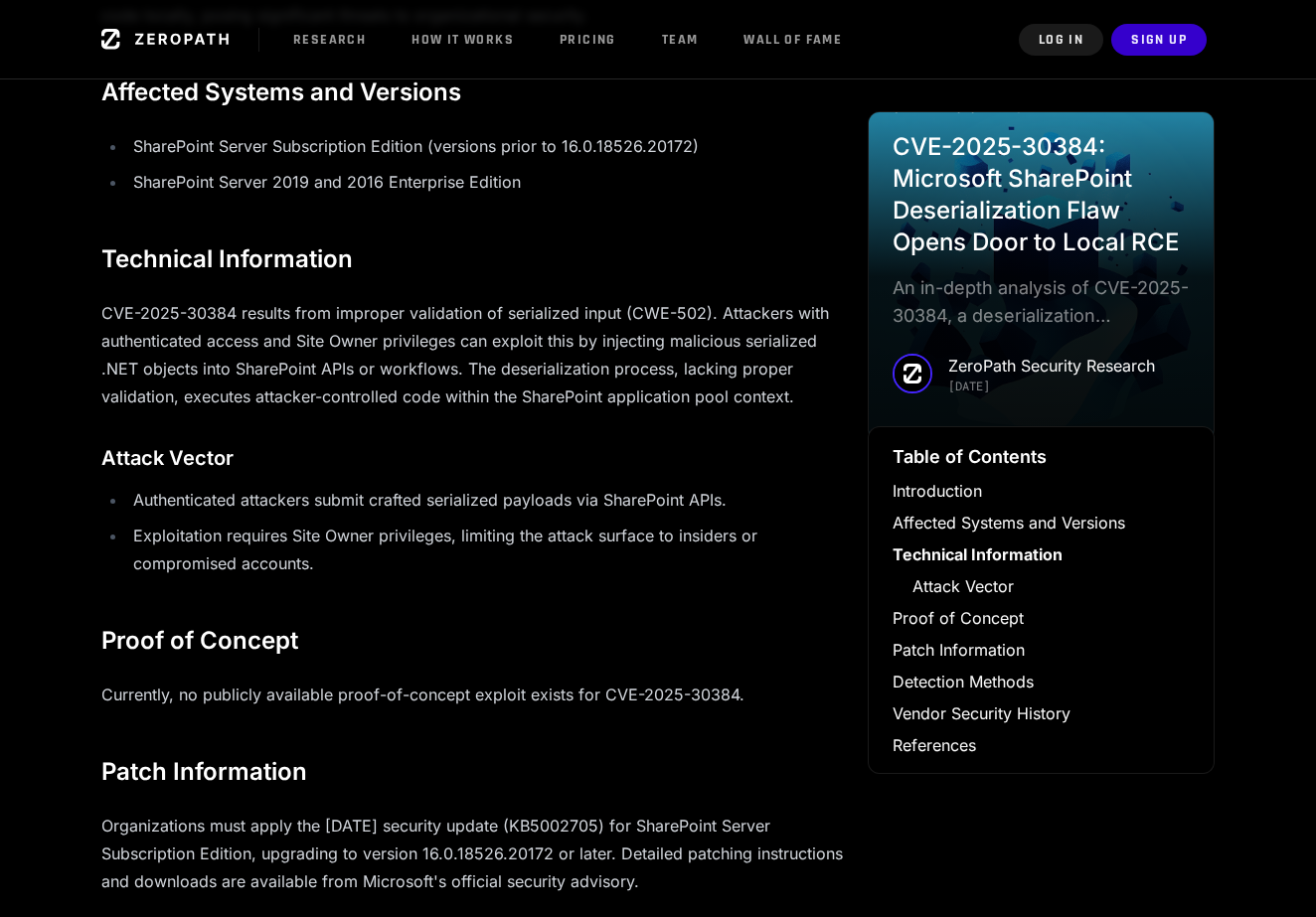 click on "Currently, no publicly available proof-of-concept exploit exists for CVE-2025-30384." at bounding box center (472, 694) 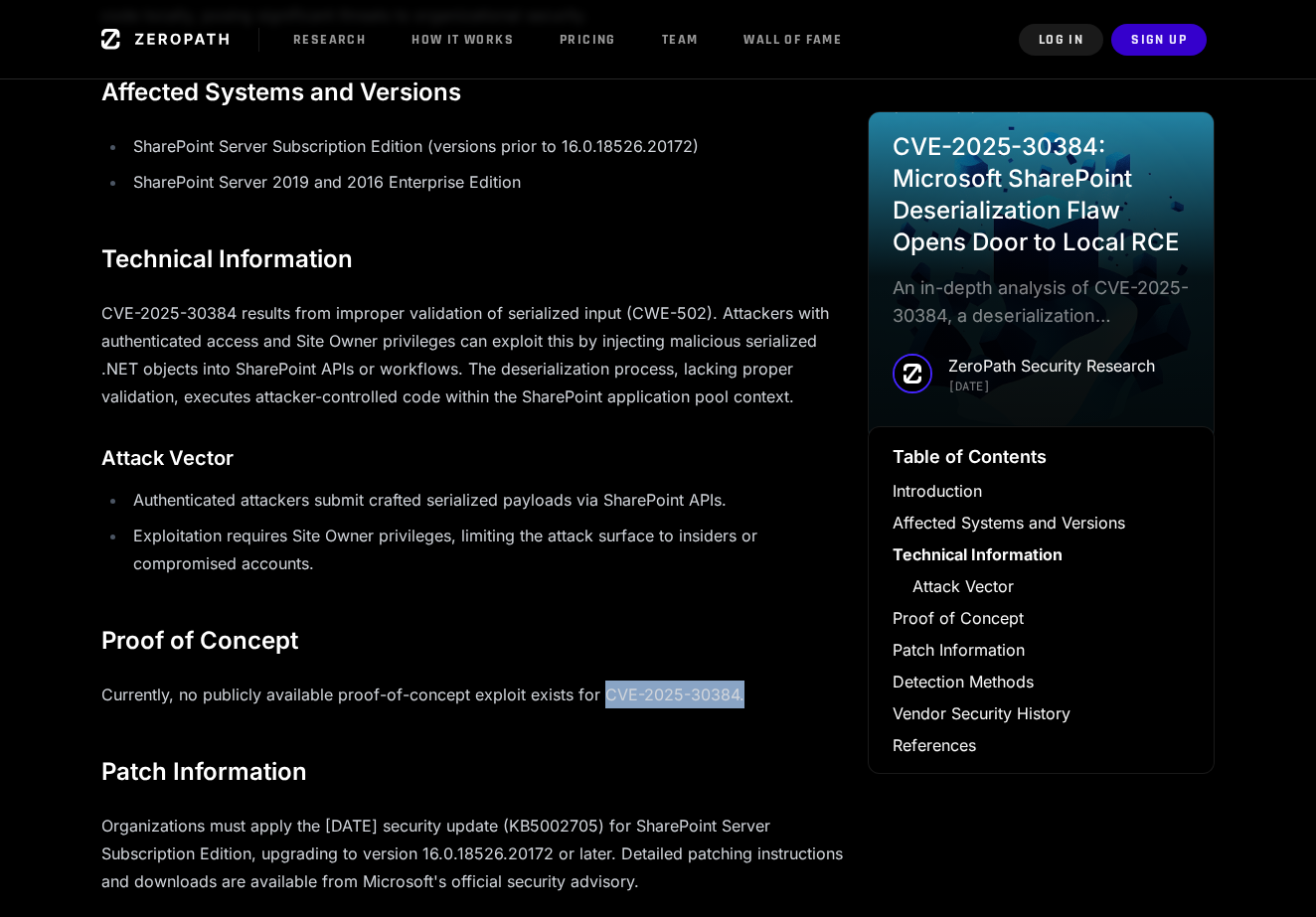 drag, startPoint x: 739, startPoint y: 689, endPoint x: 597, endPoint y: 698, distance: 142.28493 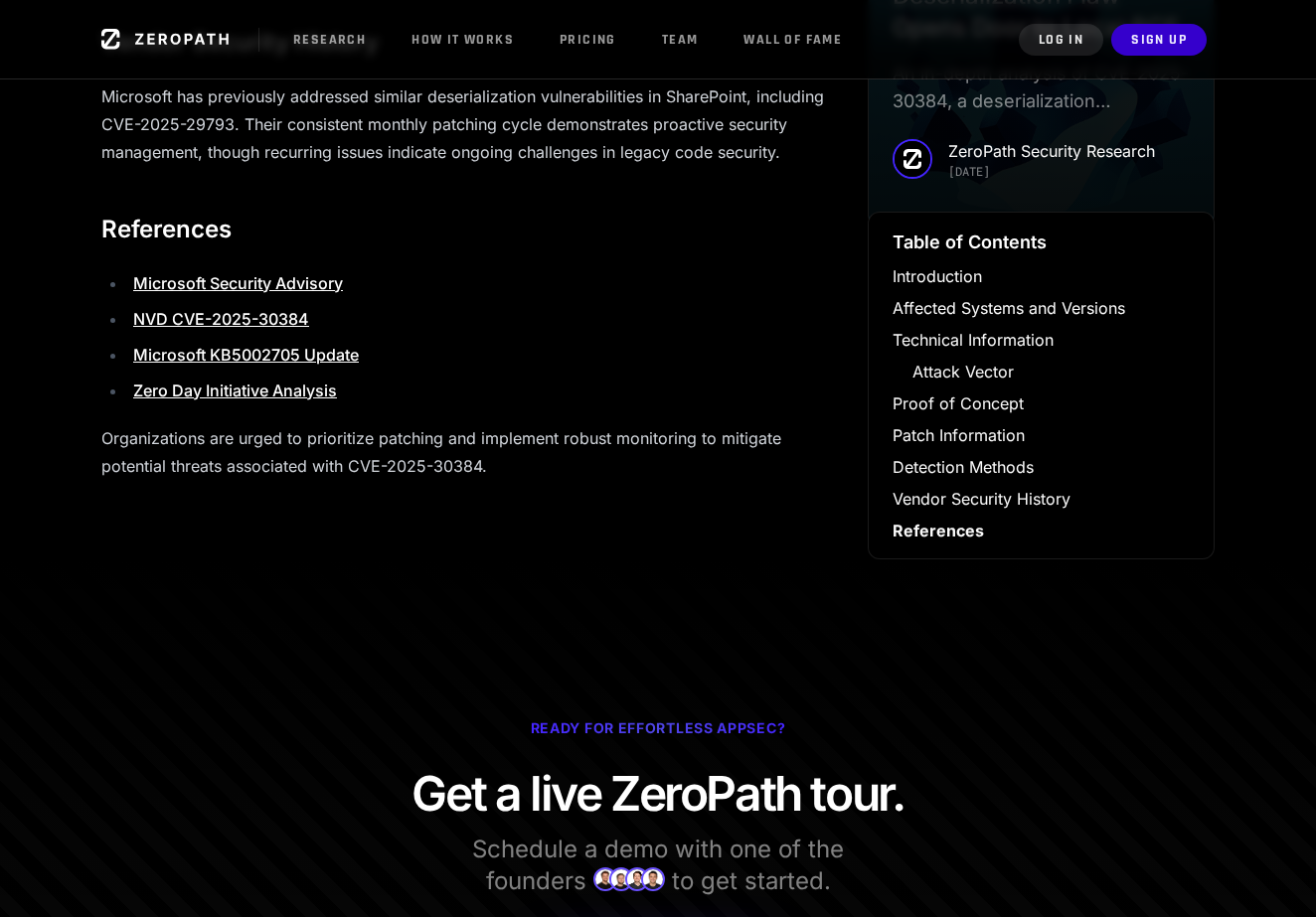 scroll, scrollTop: 2331, scrollLeft: 0, axis: vertical 